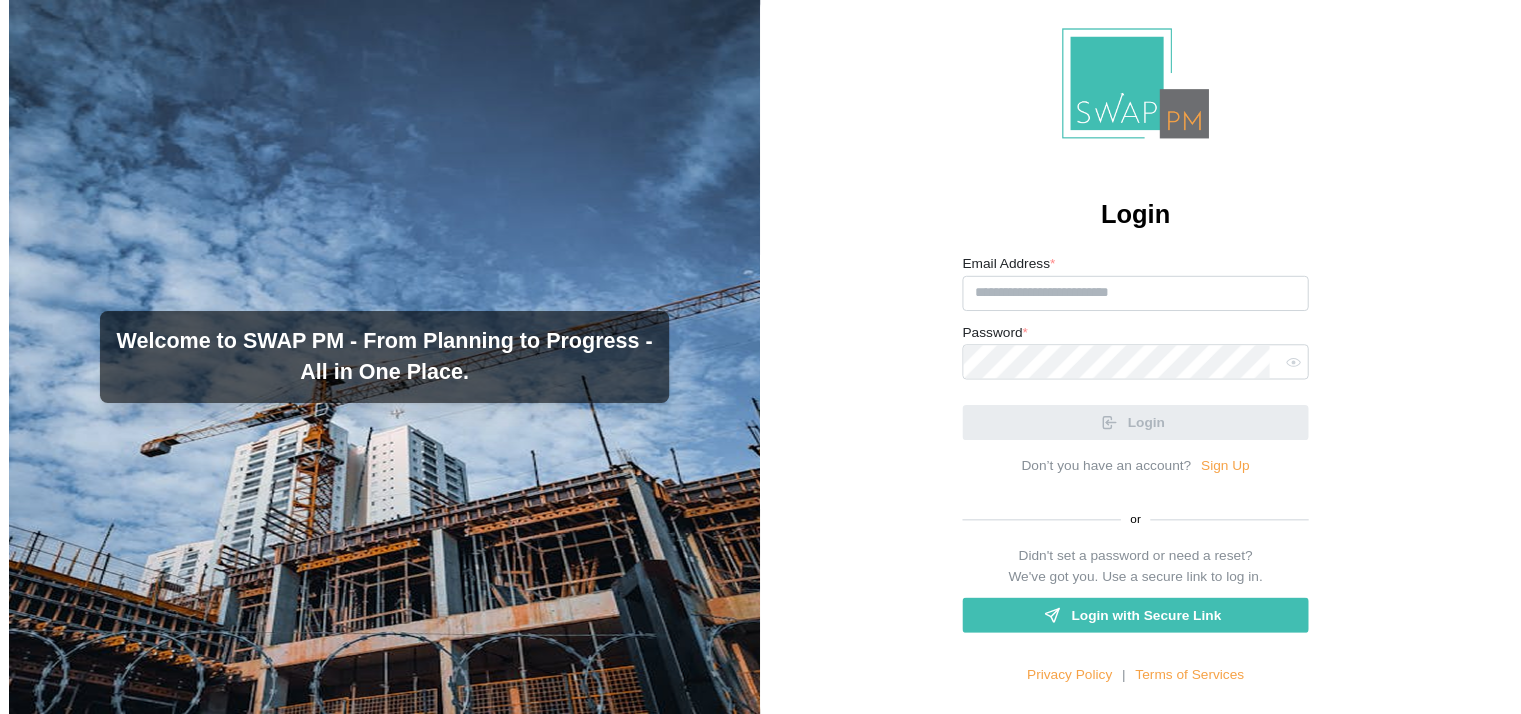 scroll, scrollTop: 0, scrollLeft: 0, axis: both 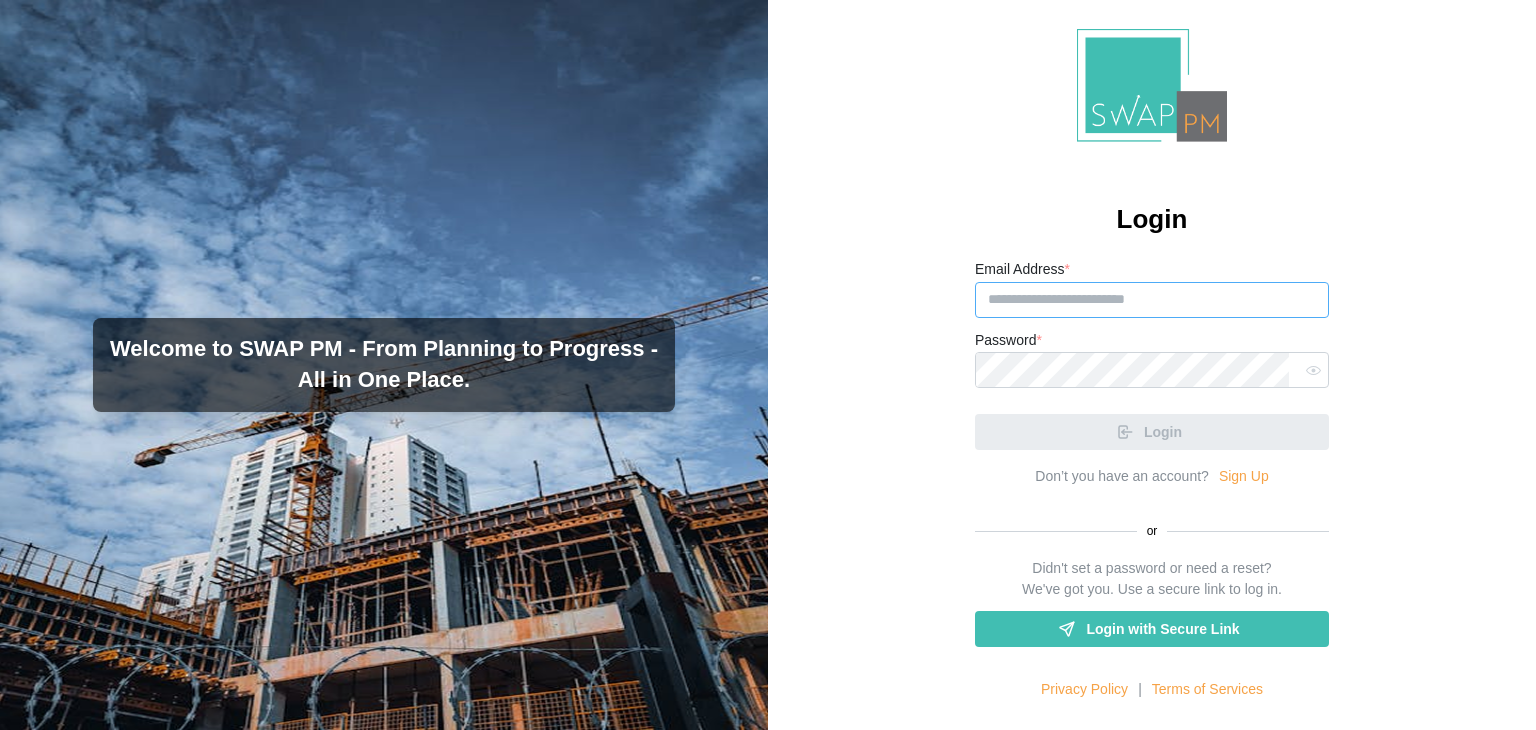 click on "Email Address  *" at bounding box center [1152, 300] 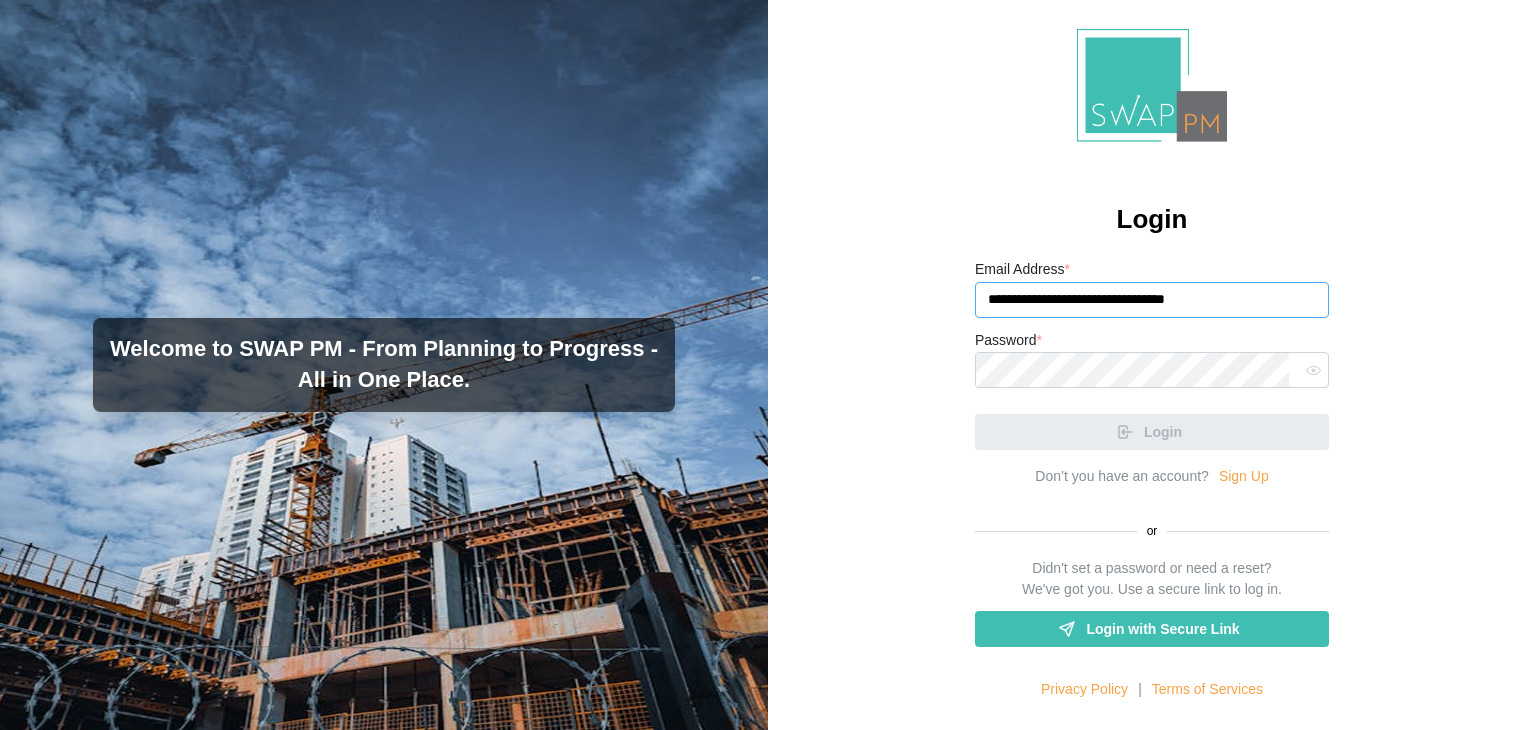 type on "**********" 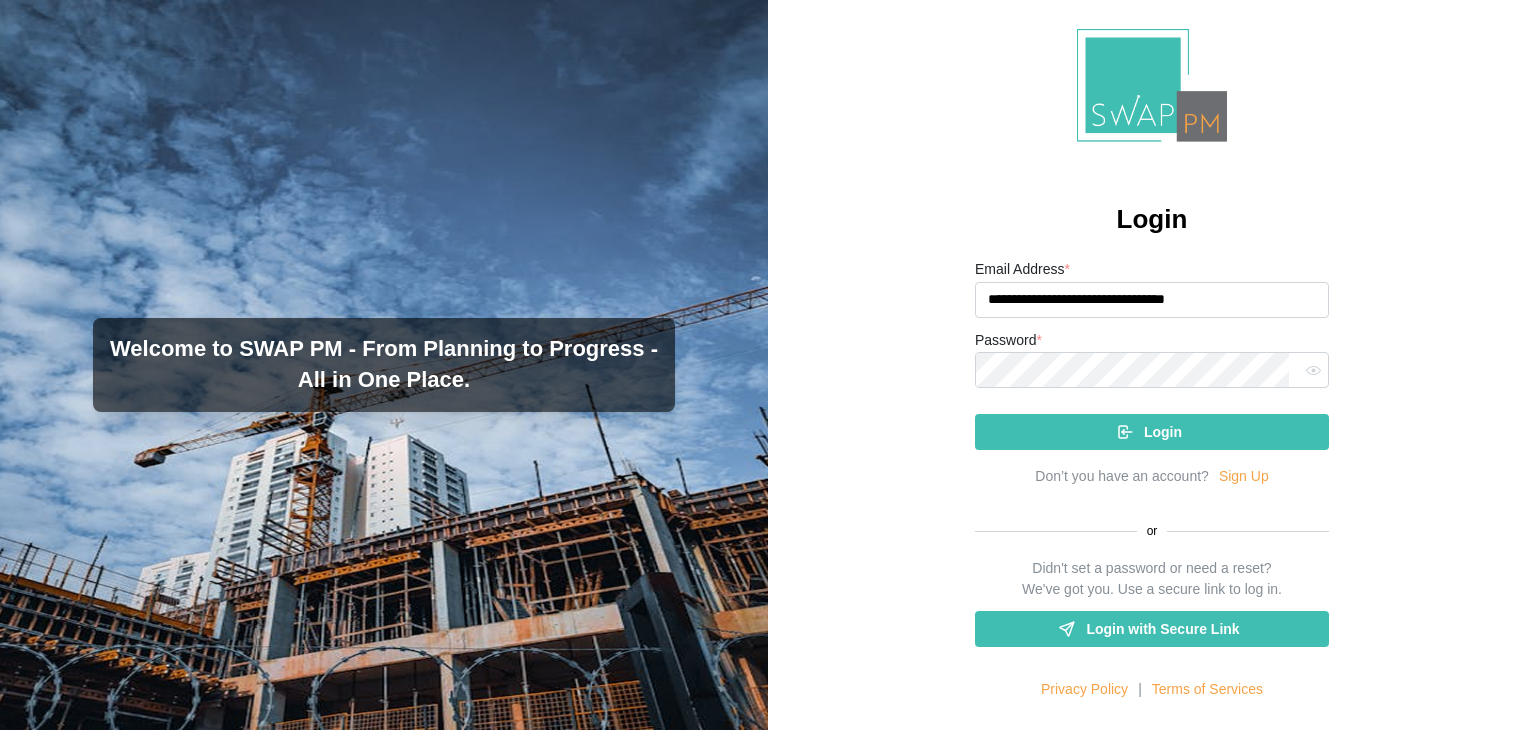 click on "Login" at bounding box center (1149, 432) 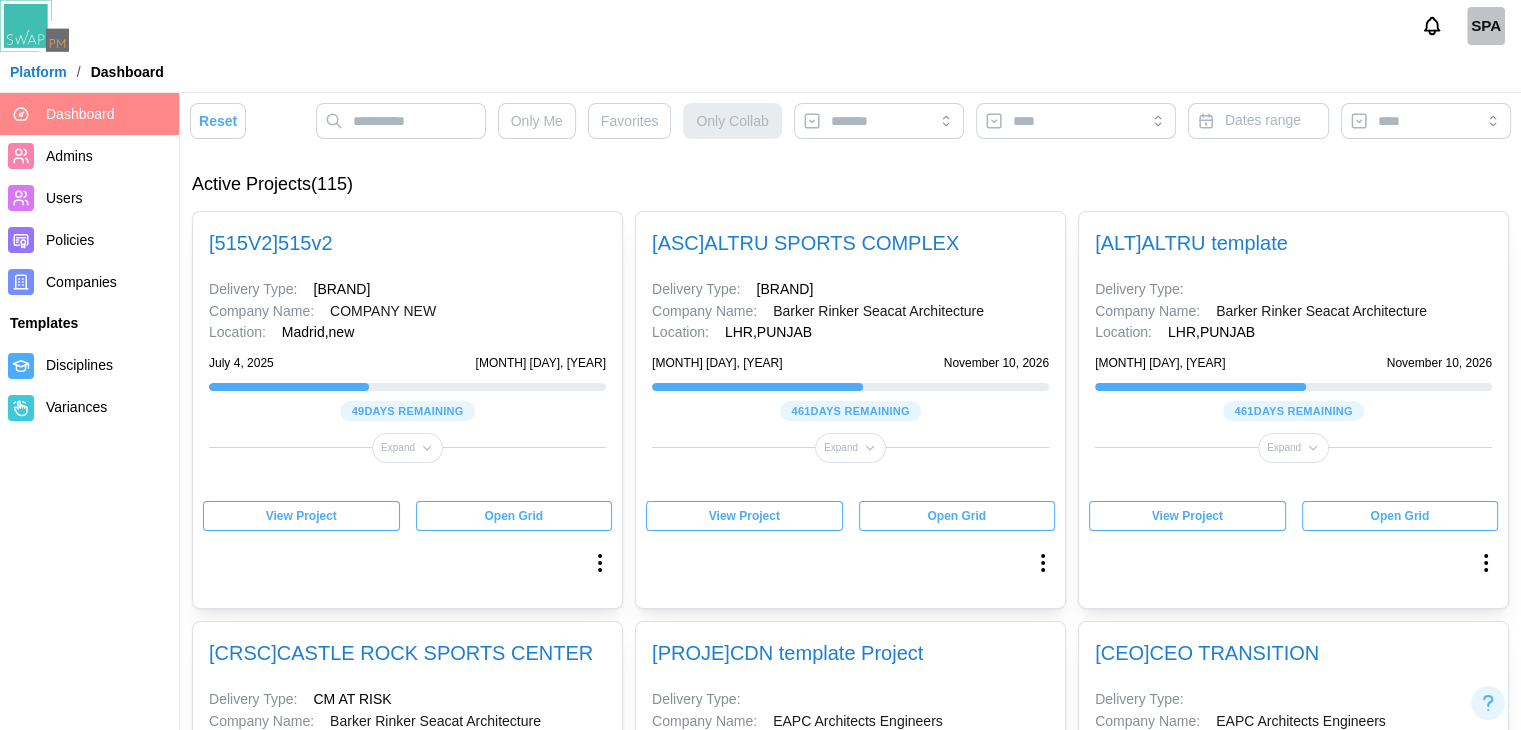 click on "View Project" at bounding box center (301, 516) 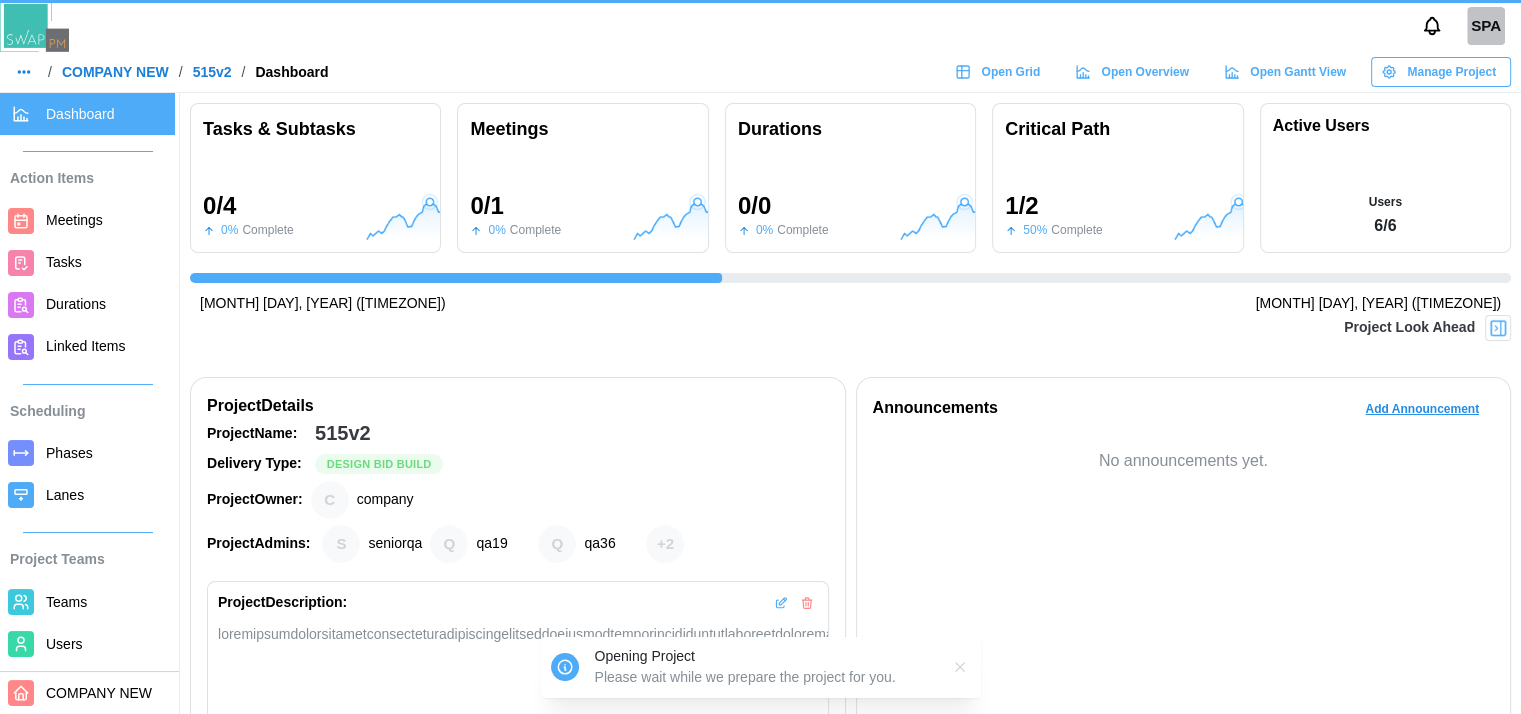 scroll, scrollTop: 0, scrollLeft: 540, axis: horizontal 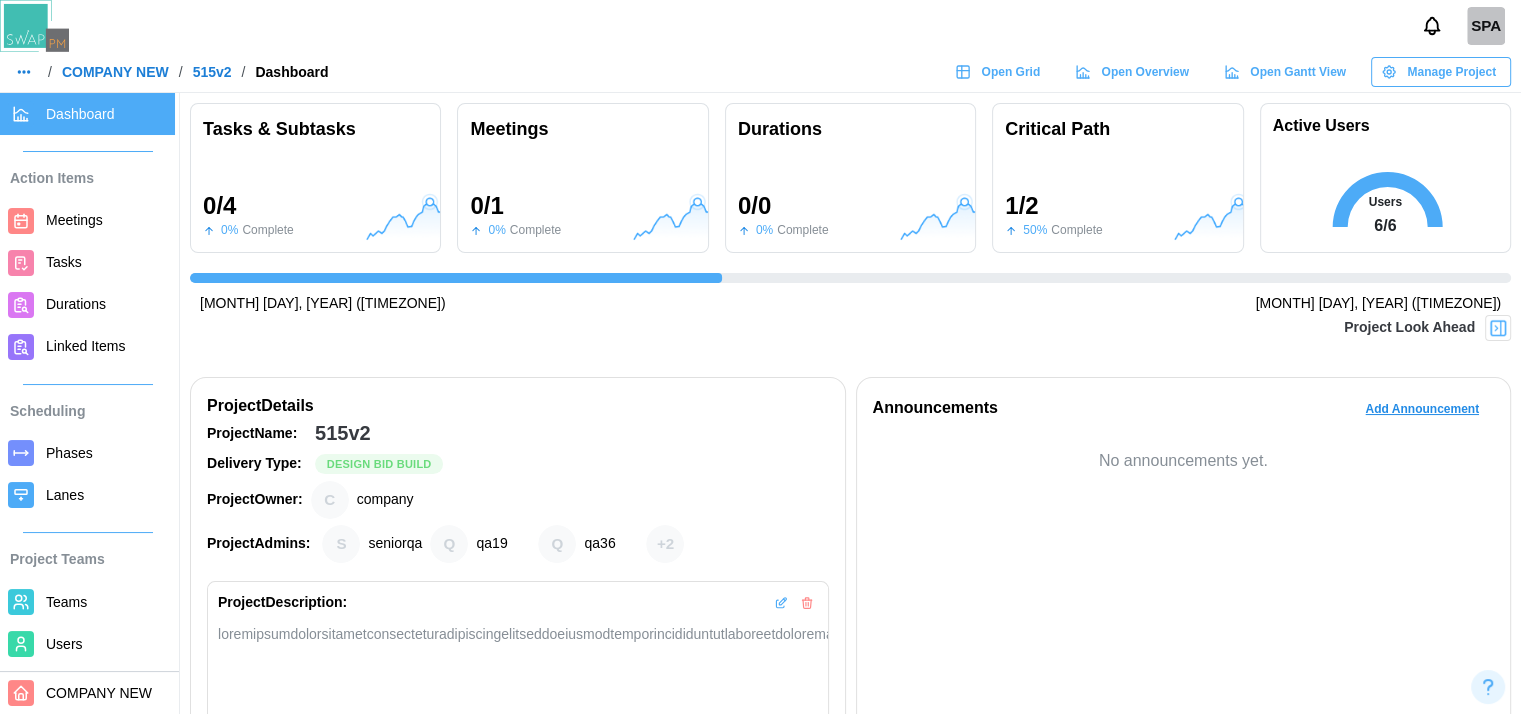 click on "Open Grid" at bounding box center [1010, 72] 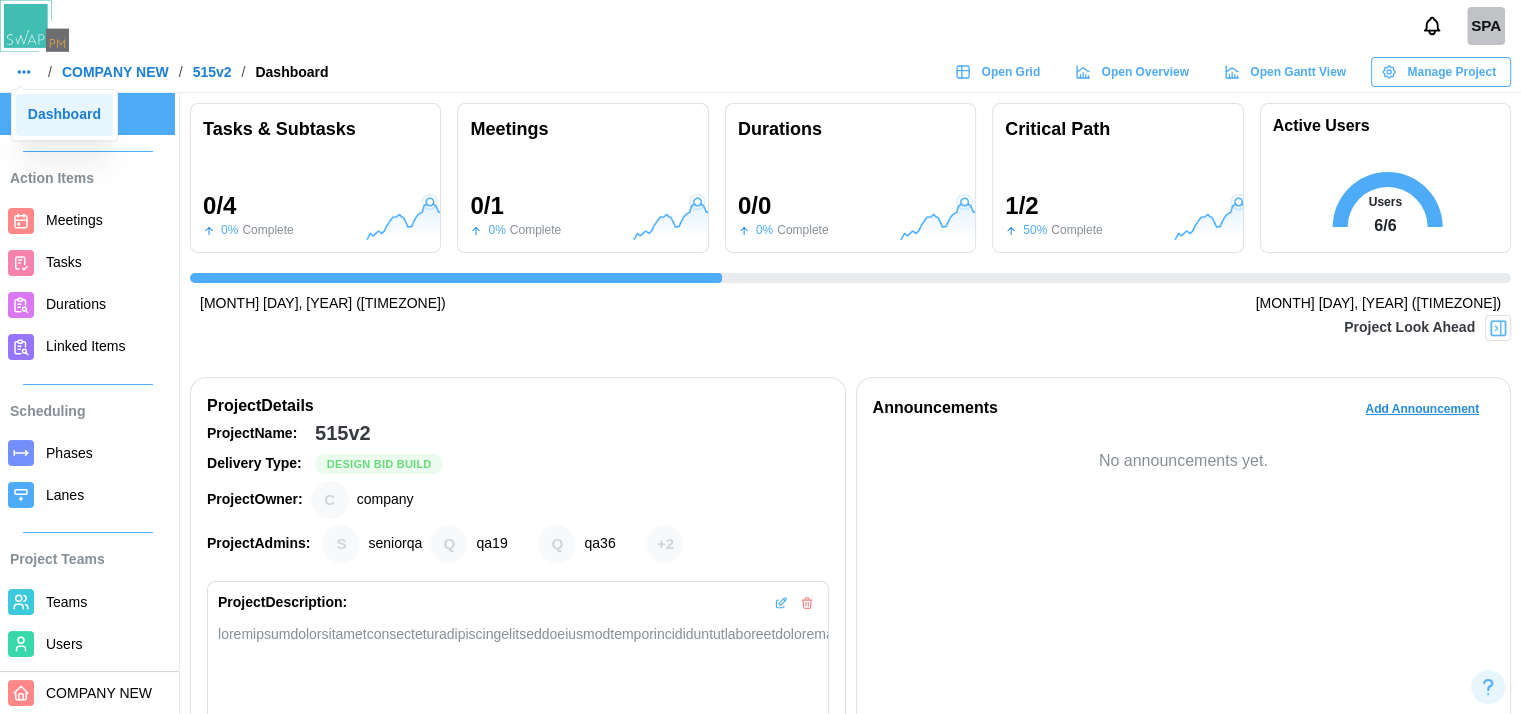 click on "Dashboard" at bounding box center [64, 115] 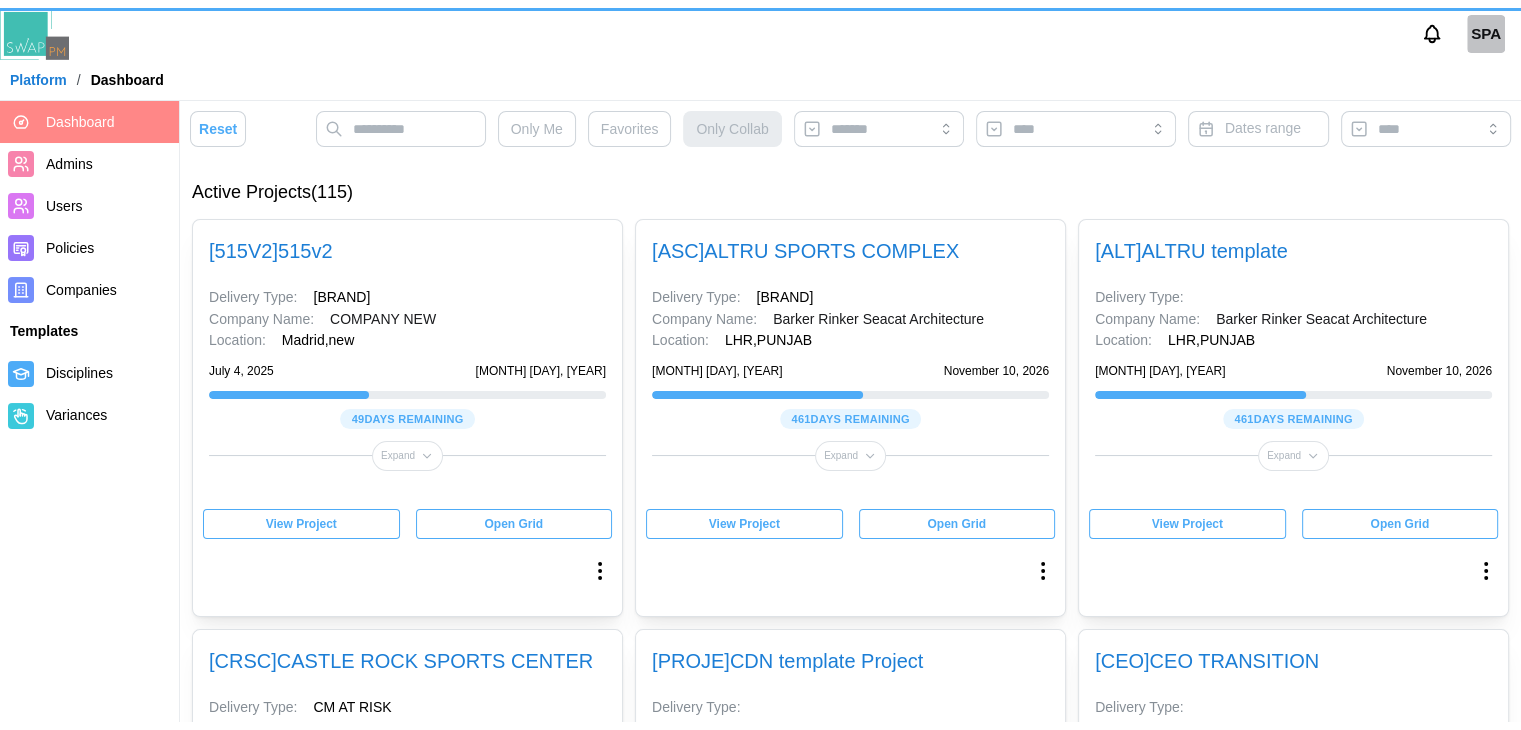scroll, scrollTop: 0, scrollLeft: 0, axis: both 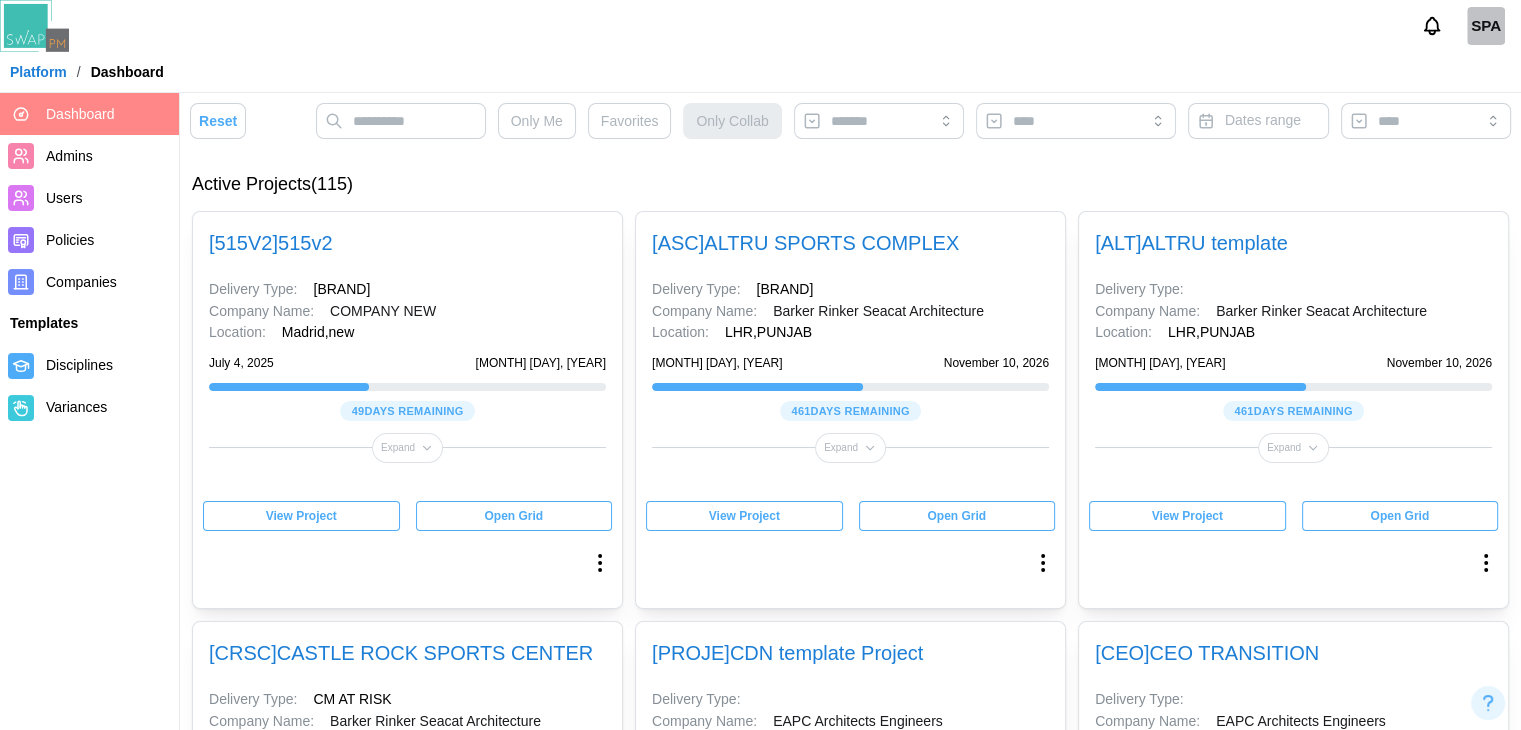 click on "SPA" at bounding box center (1486, 26) 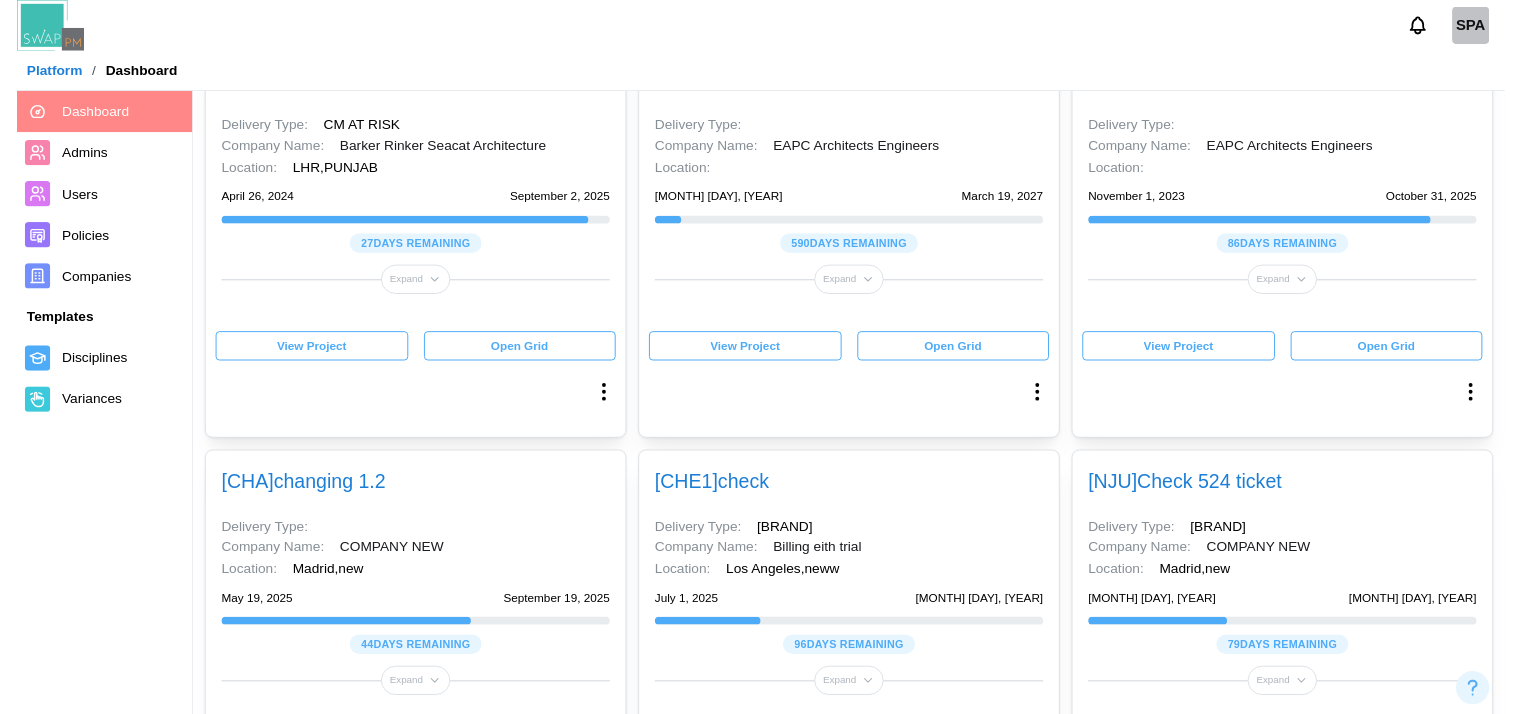 scroll, scrollTop: 0, scrollLeft: 0, axis: both 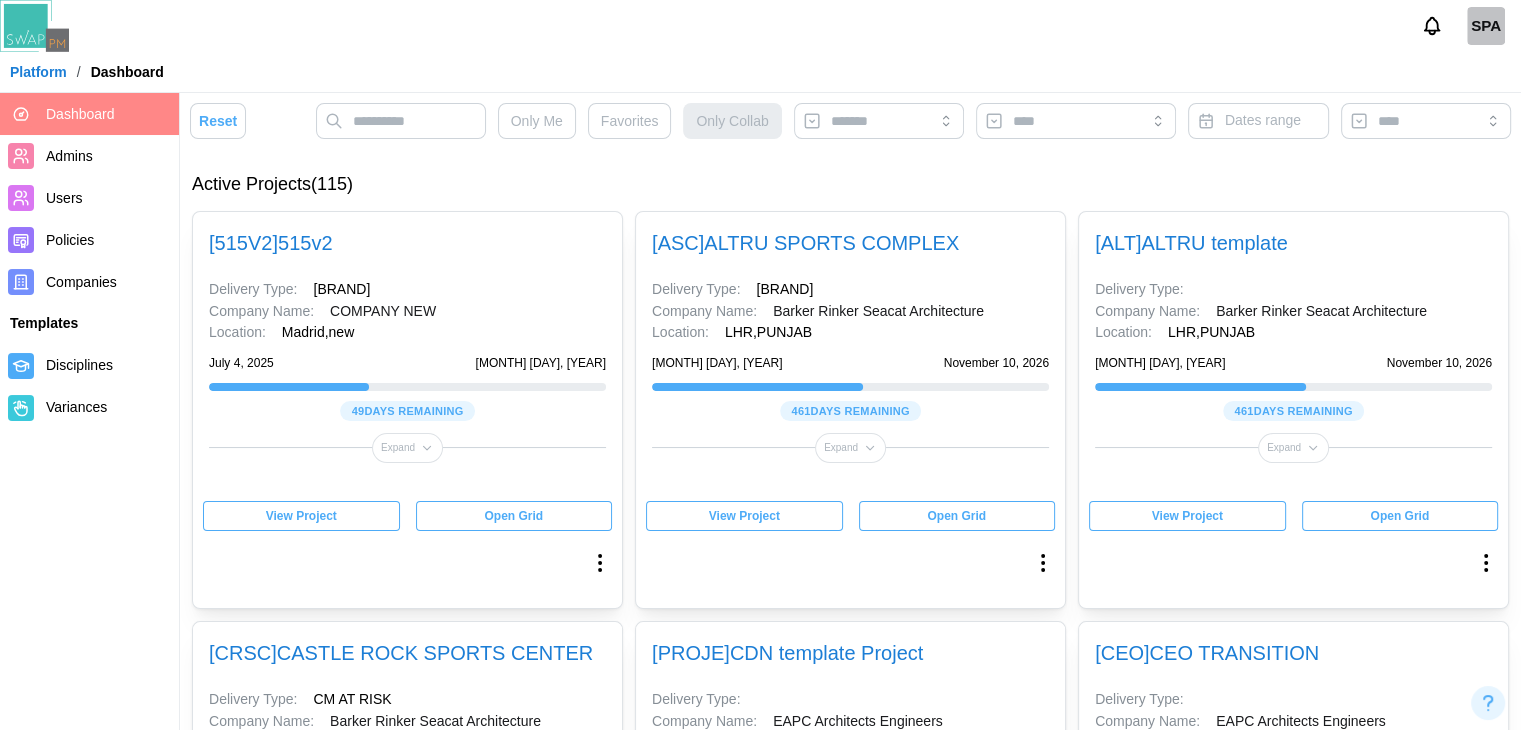 click on "SPA" at bounding box center (1486, 26) 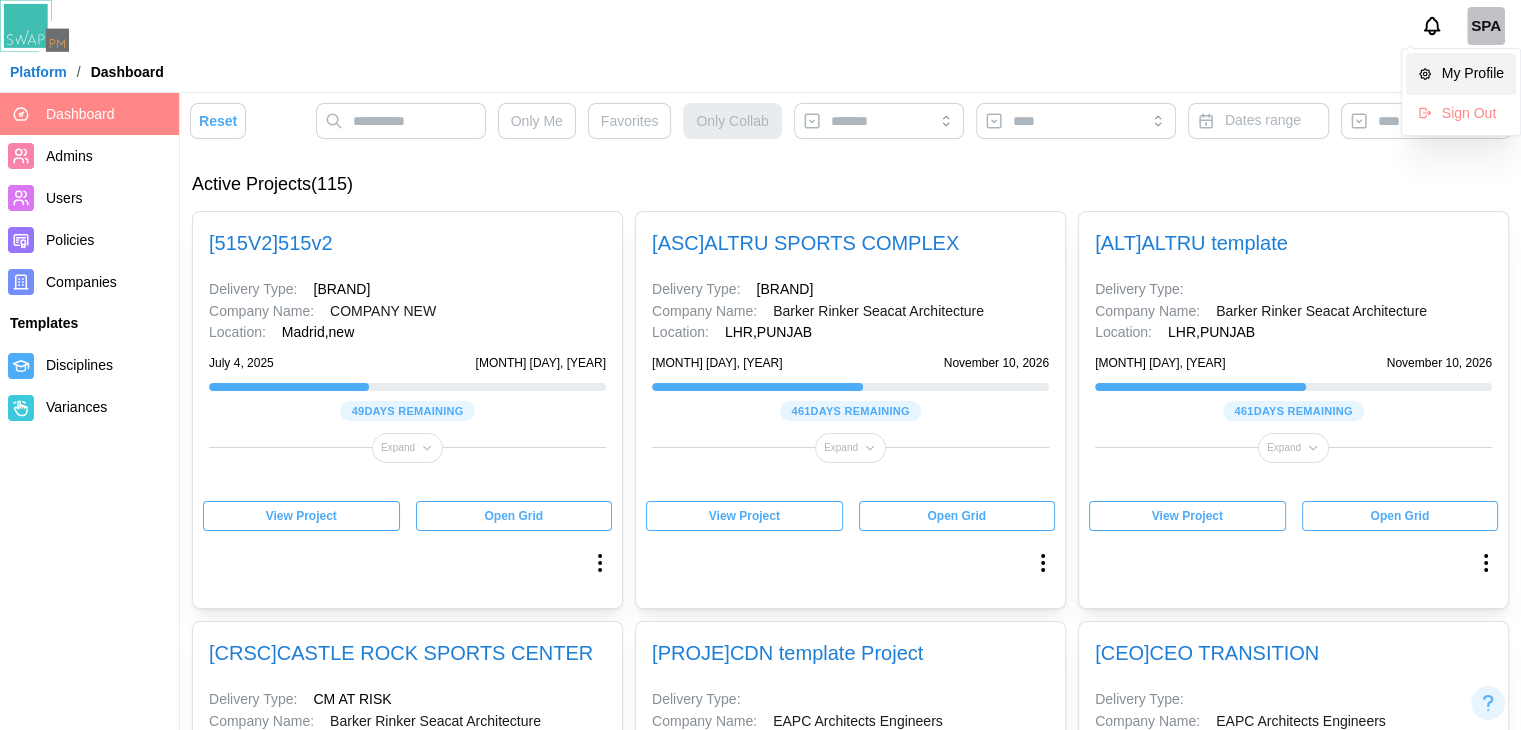 click on "My Profile" at bounding box center (1473, 74) 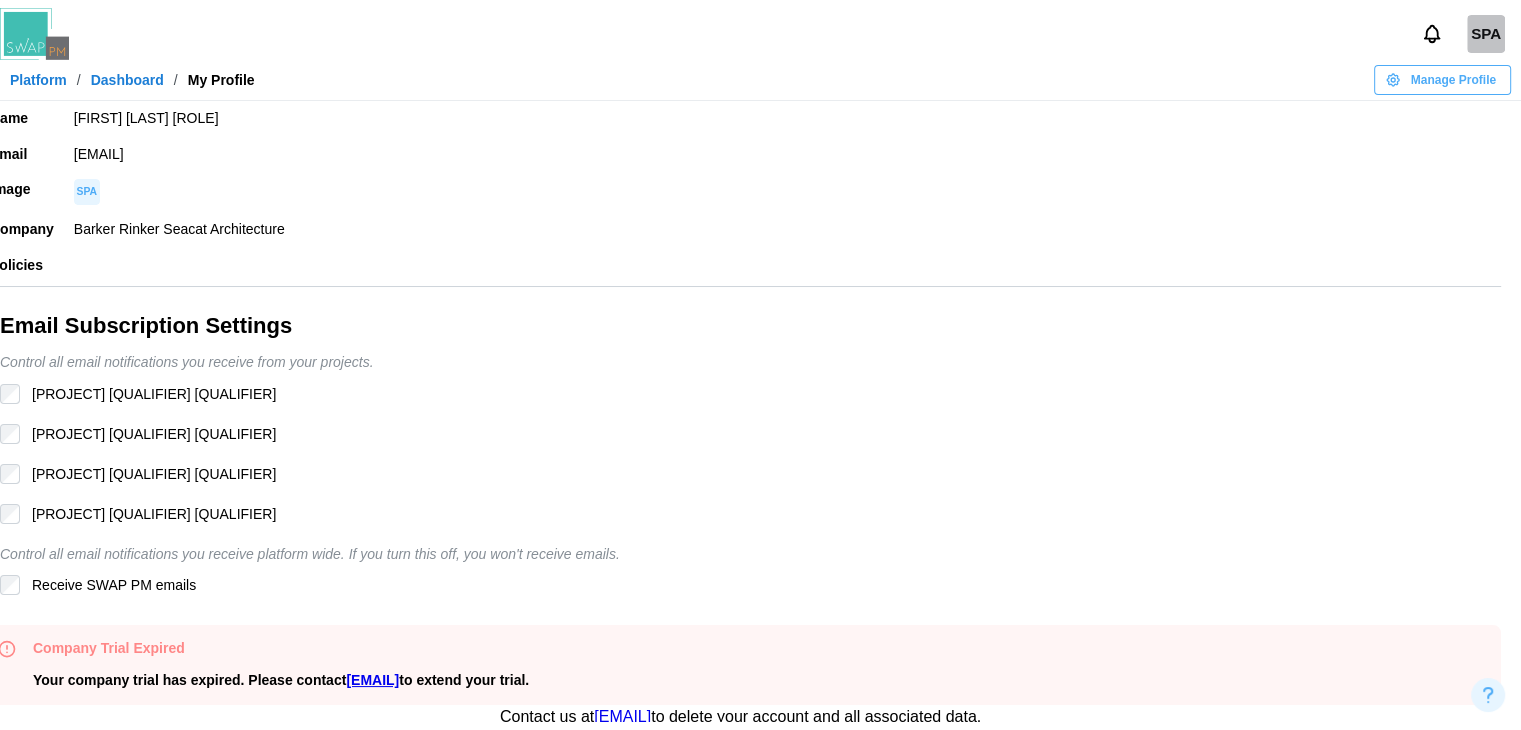 scroll, scrollTop: 0, scrollLeft: 0, axis: both 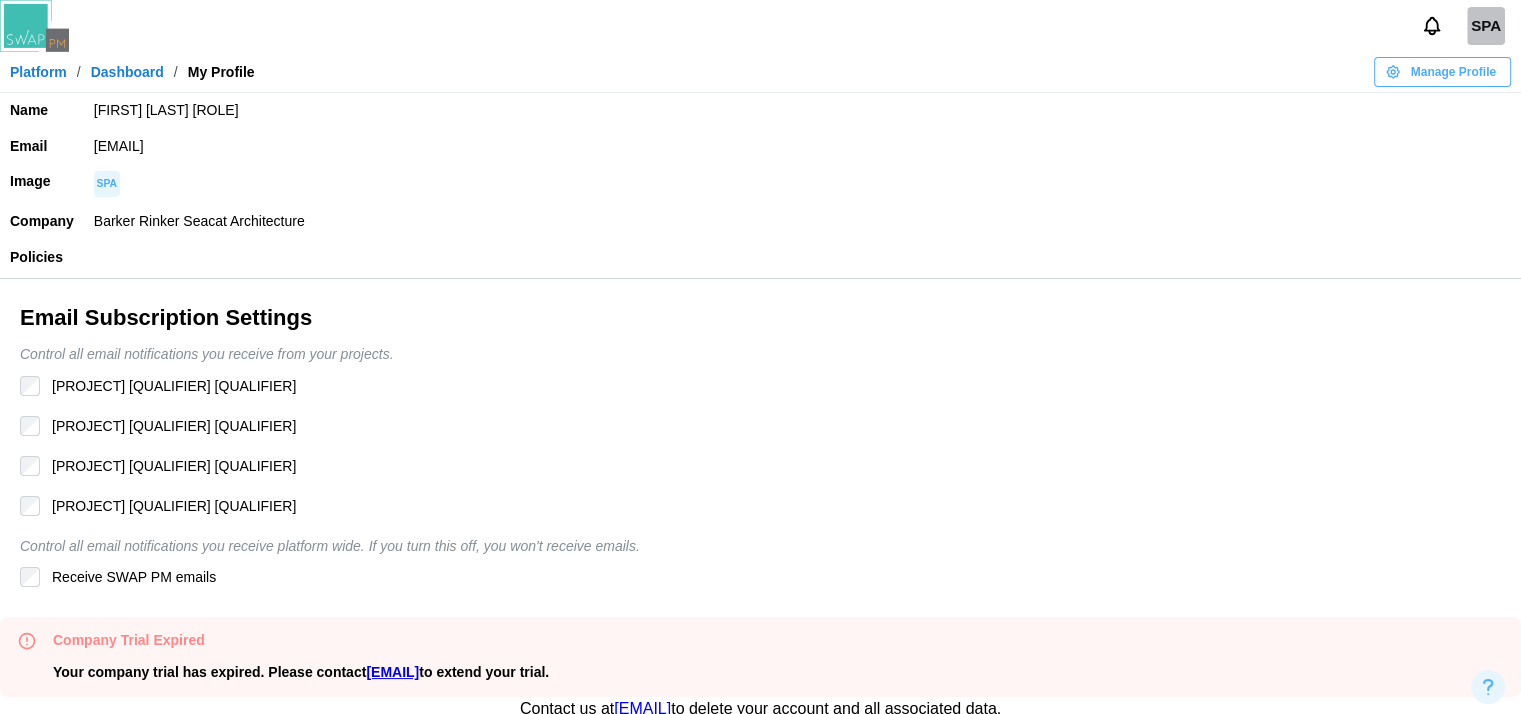 click on "Platform" at bounding box center (38, 72) 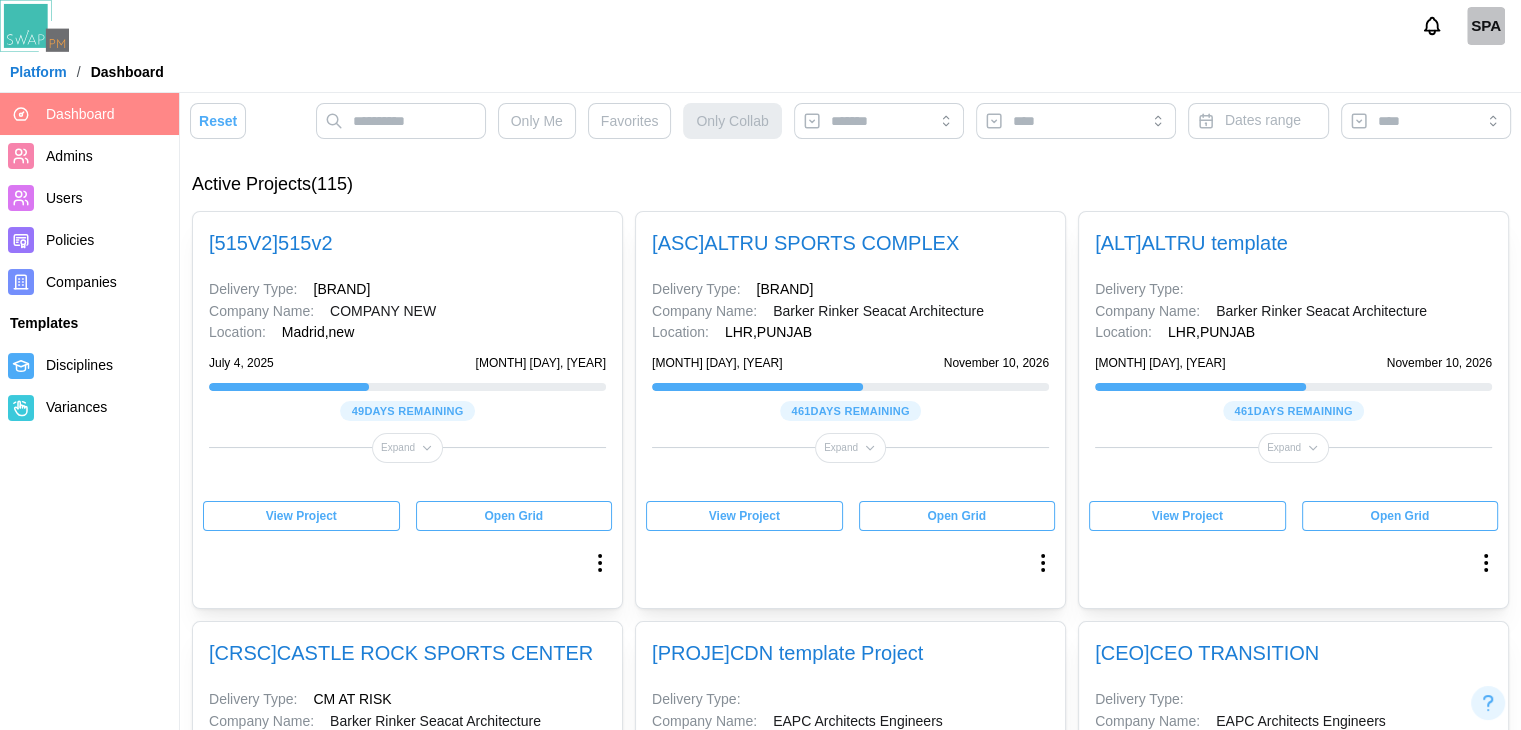 click on "Platform" at bounding box center (38, 72) 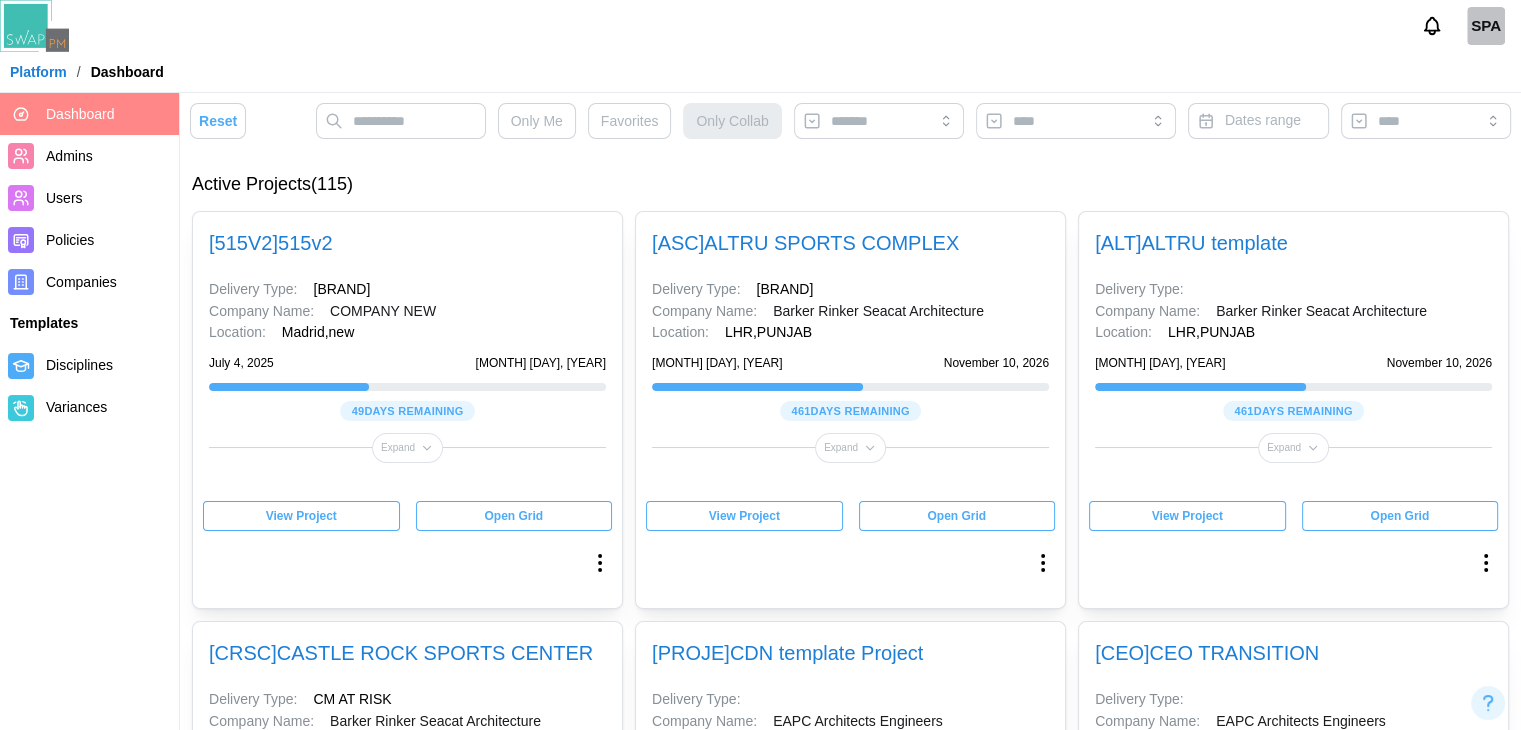 click on "Platform" at bounding box center (38, 72) 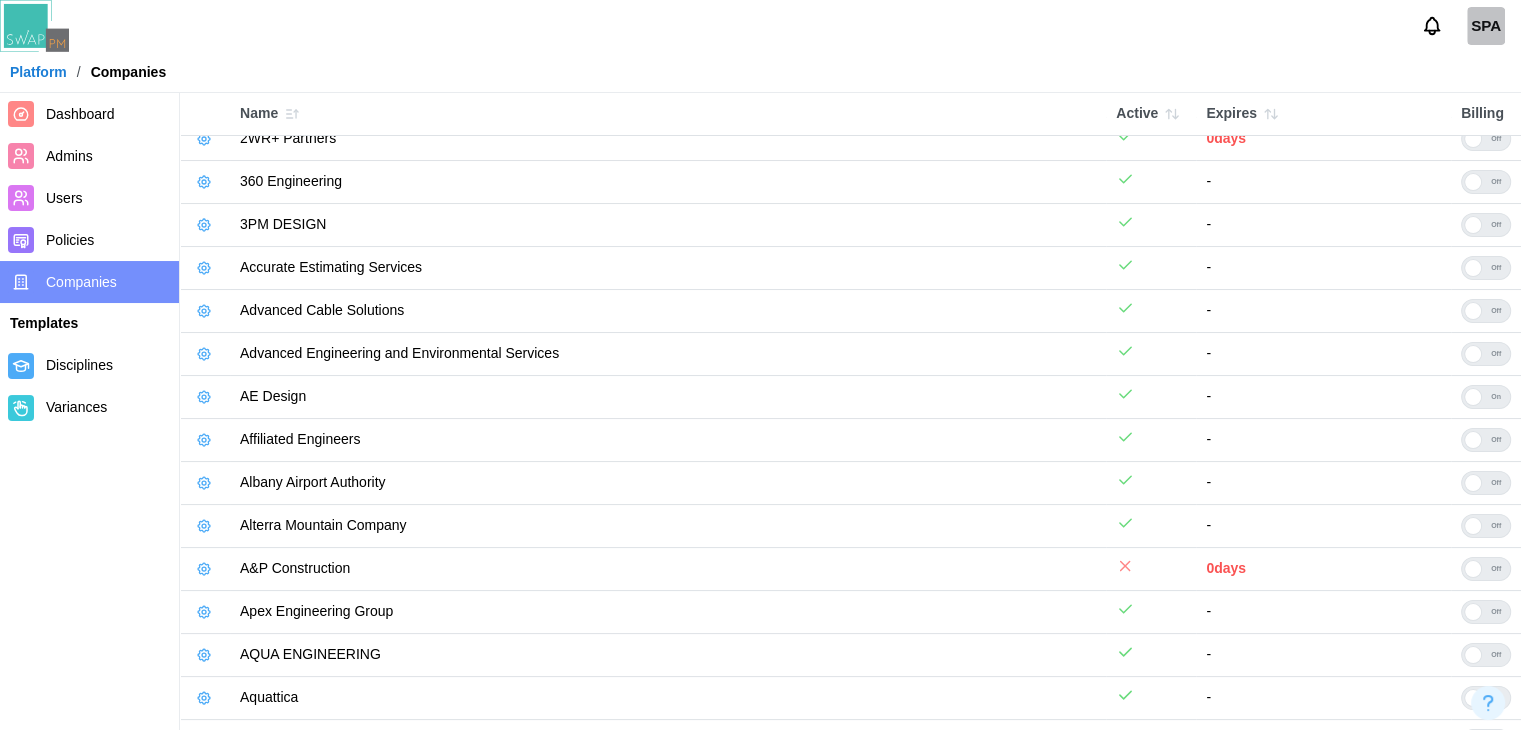 scroll, scrollTop: 0, scrollLeft: 0, axis: both 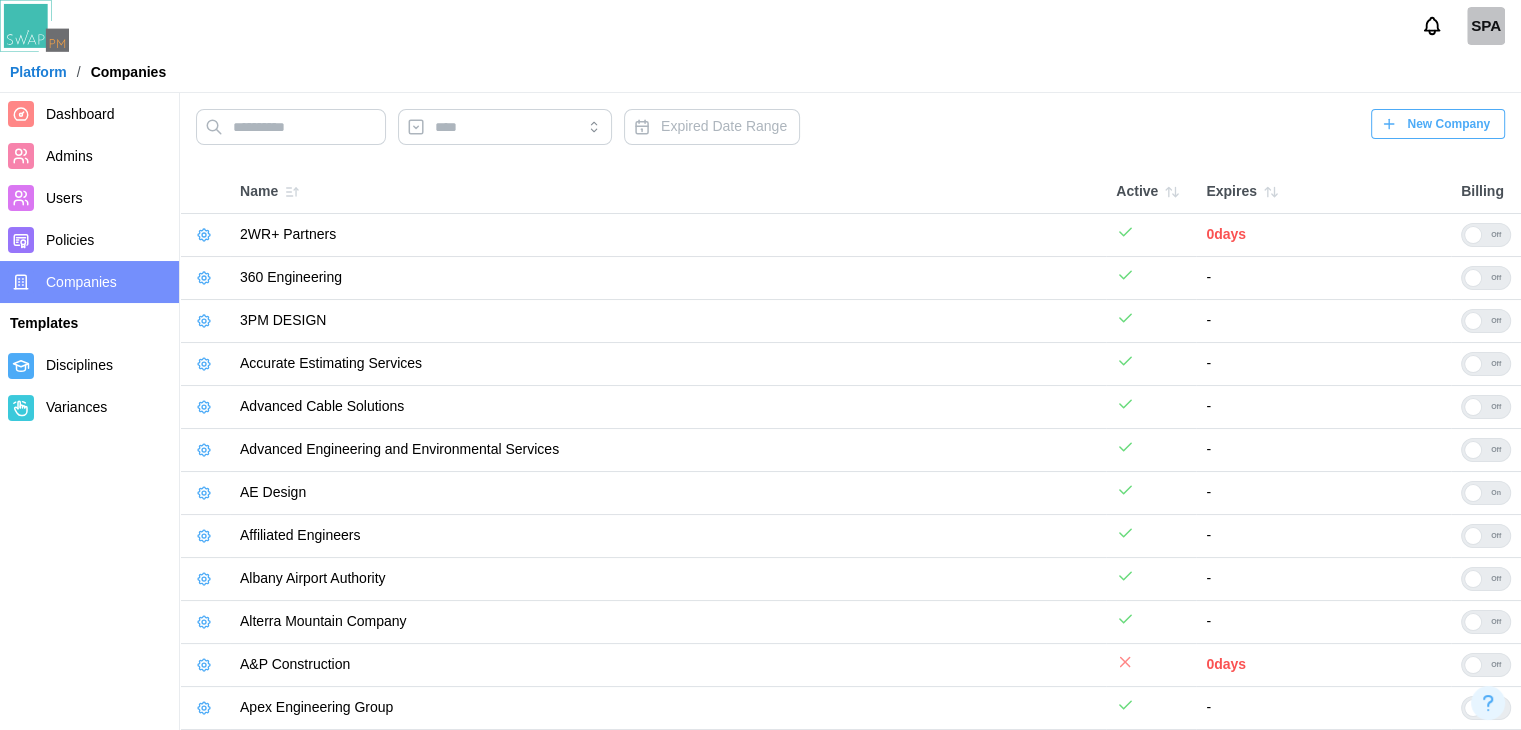 click on "Policies" at bounding box center (108, 240) 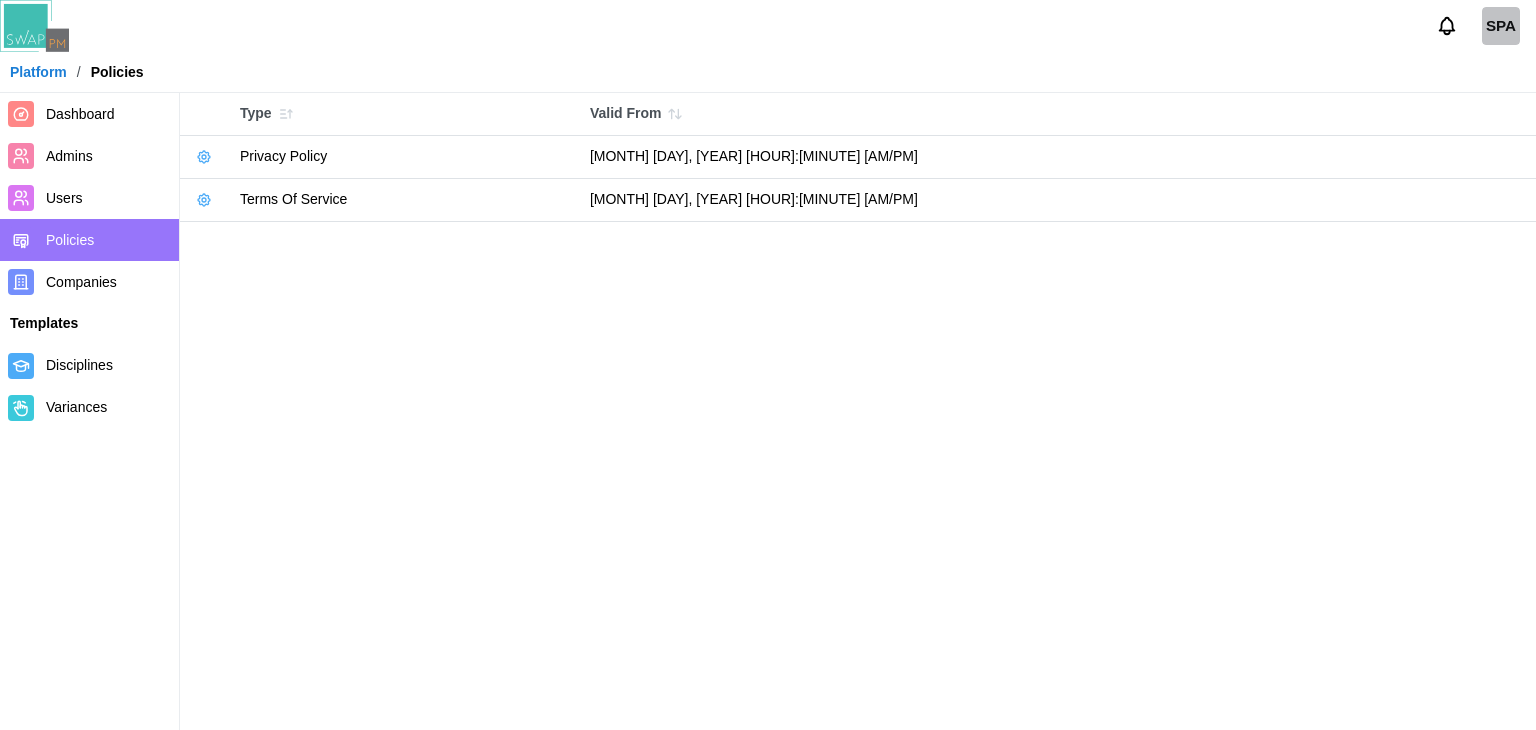 click on "Users" at bounding box center (108, 198) 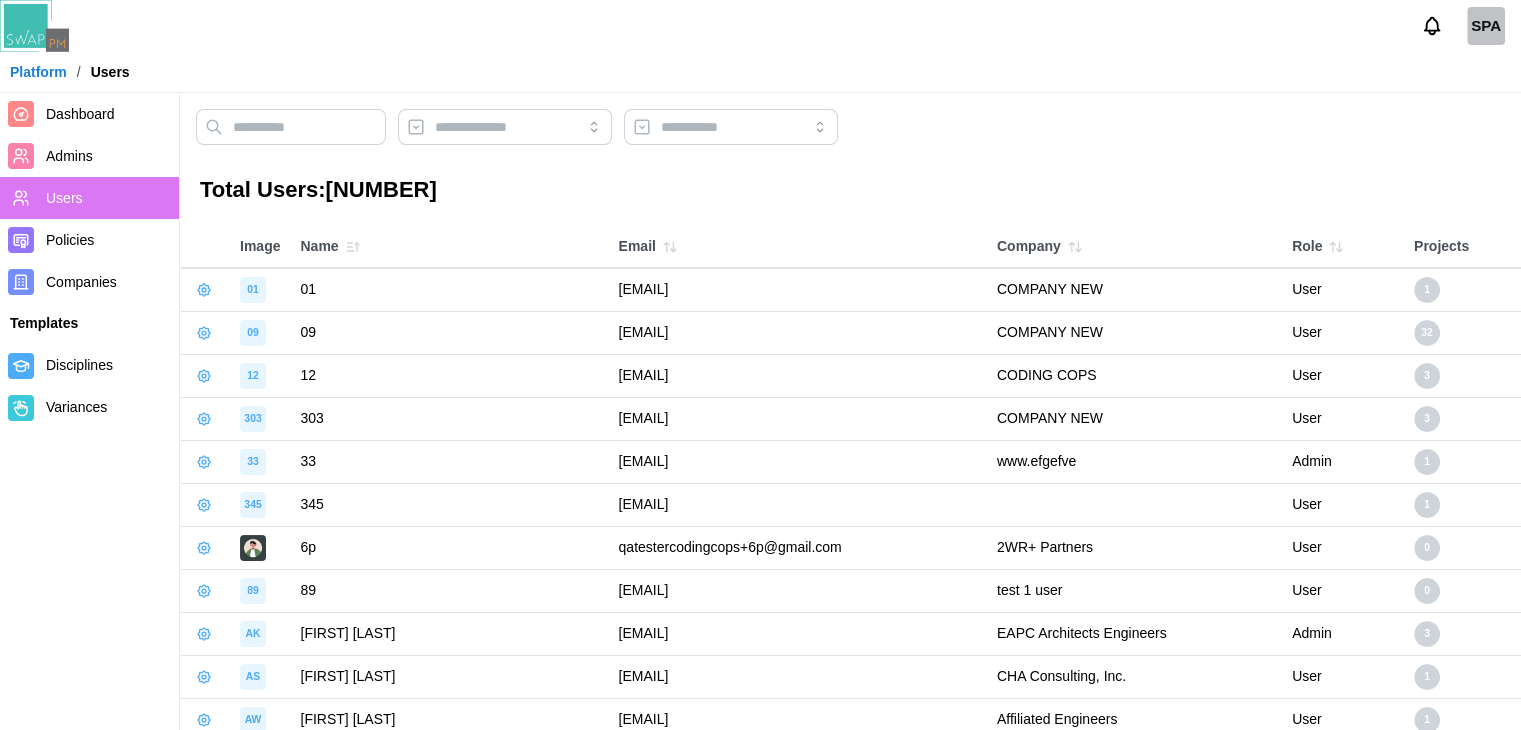 click on "Admins" at bounding box center [108, 156] 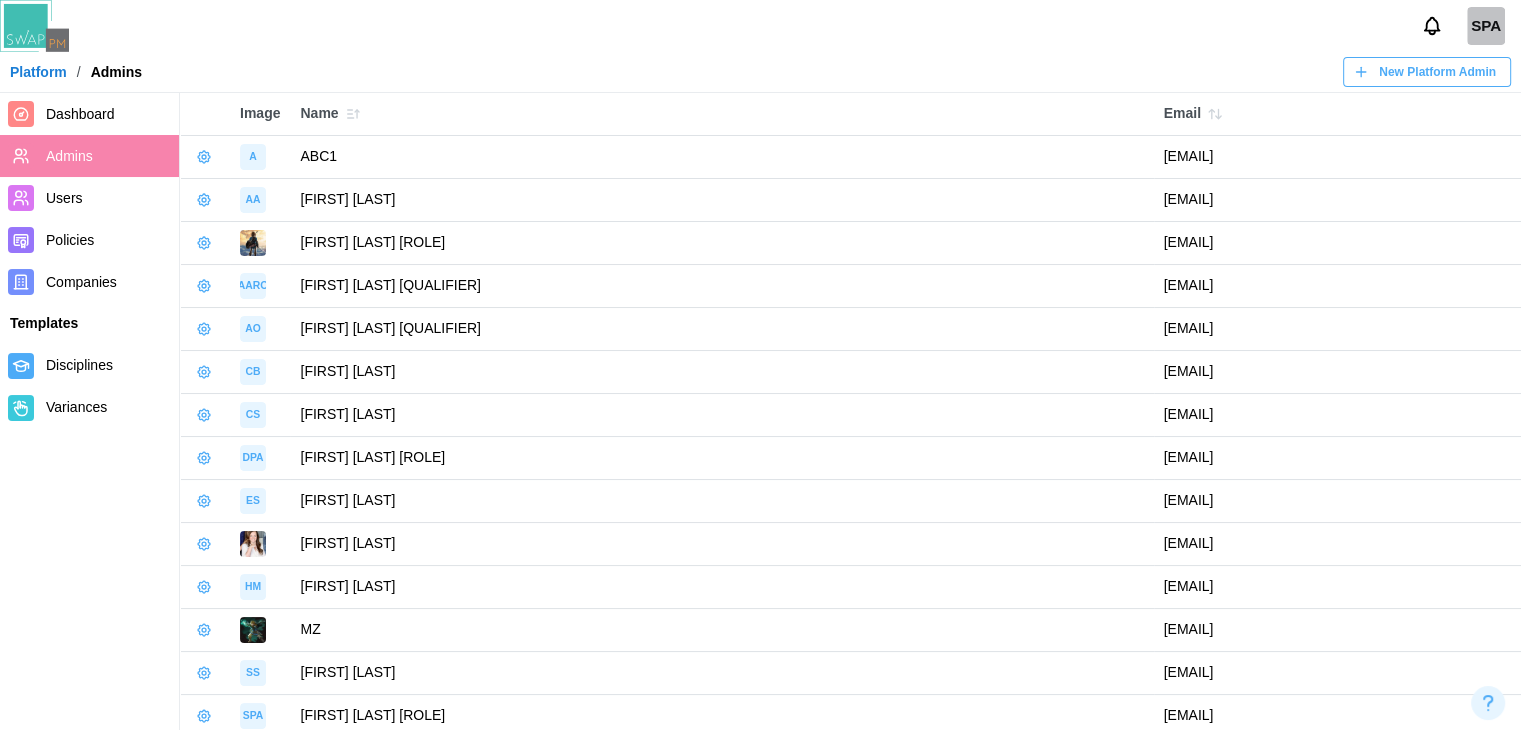 click on "Dashboard" at bounding box center (108, 114) 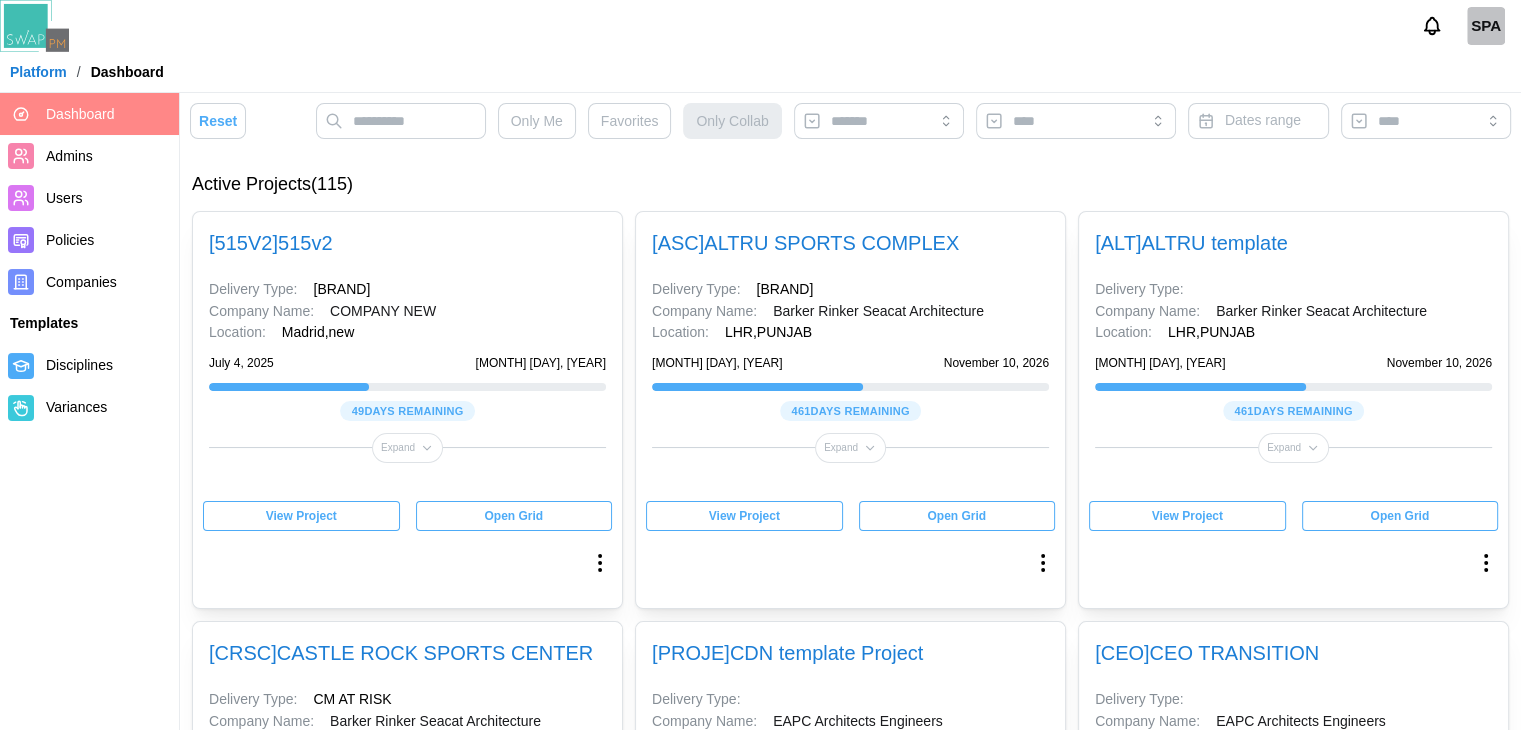 click on "Dashboard" at bounding box center [108, 114] 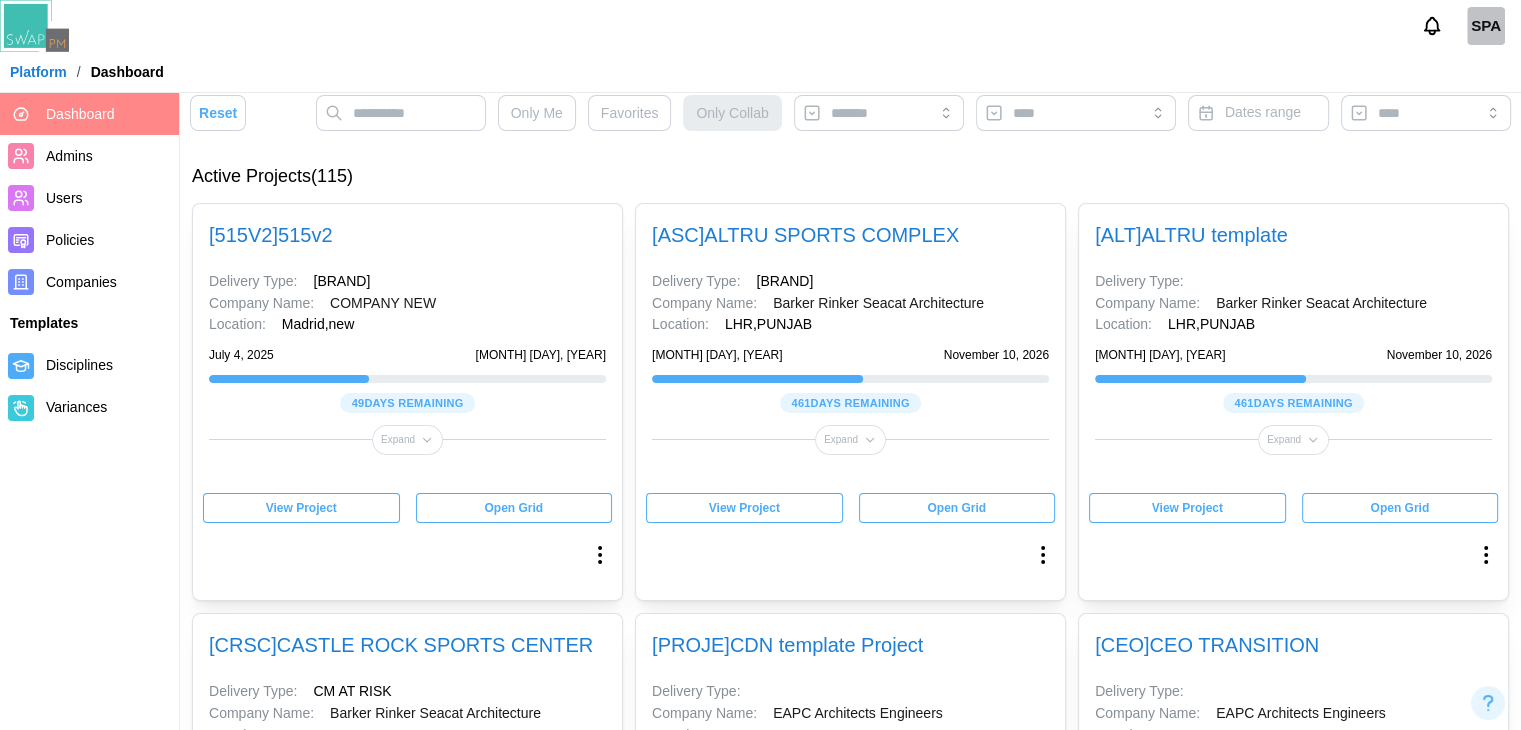 scroll, scrollTop: 0, scrollLeft: 0, axis: both 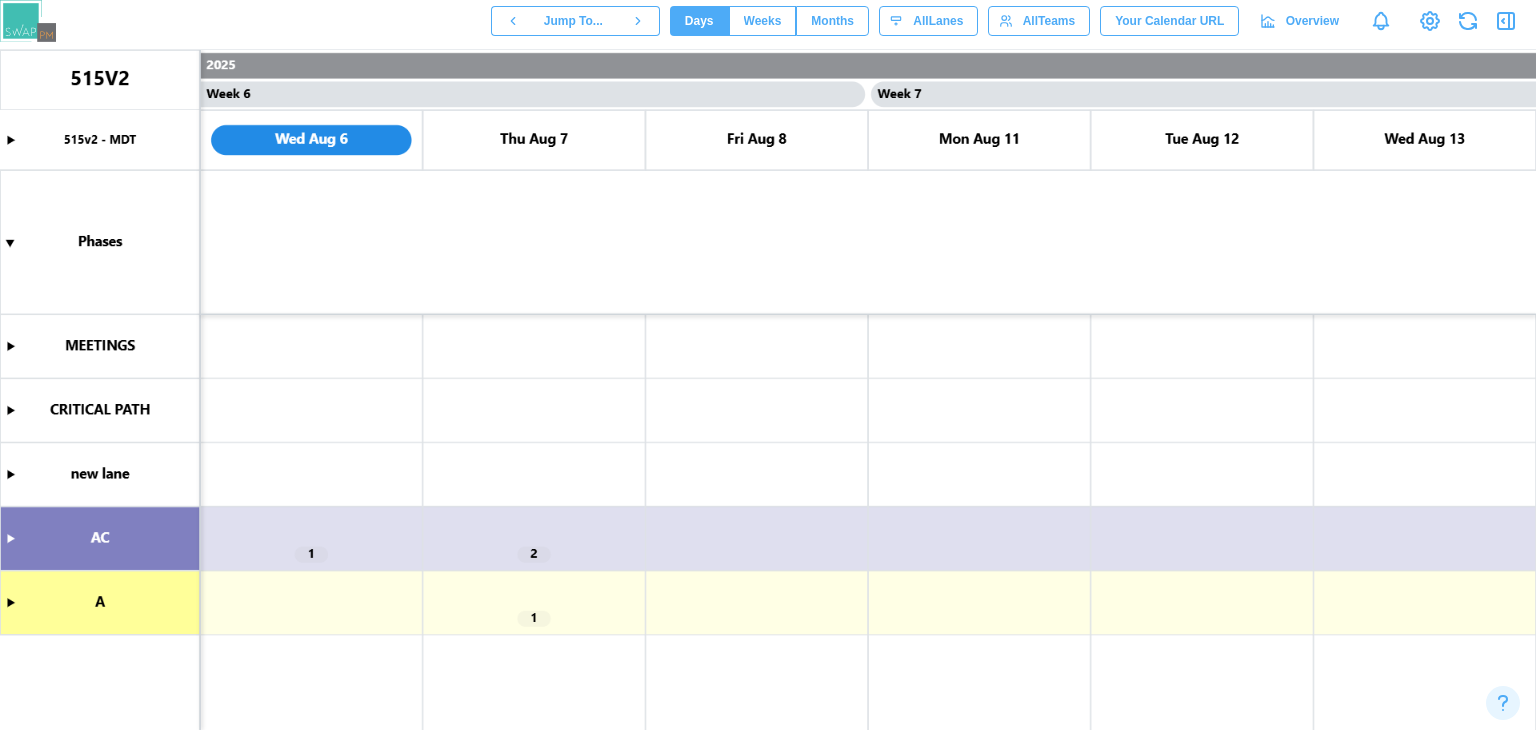 click on "All  Teams" at bounding box center [1039, 21] 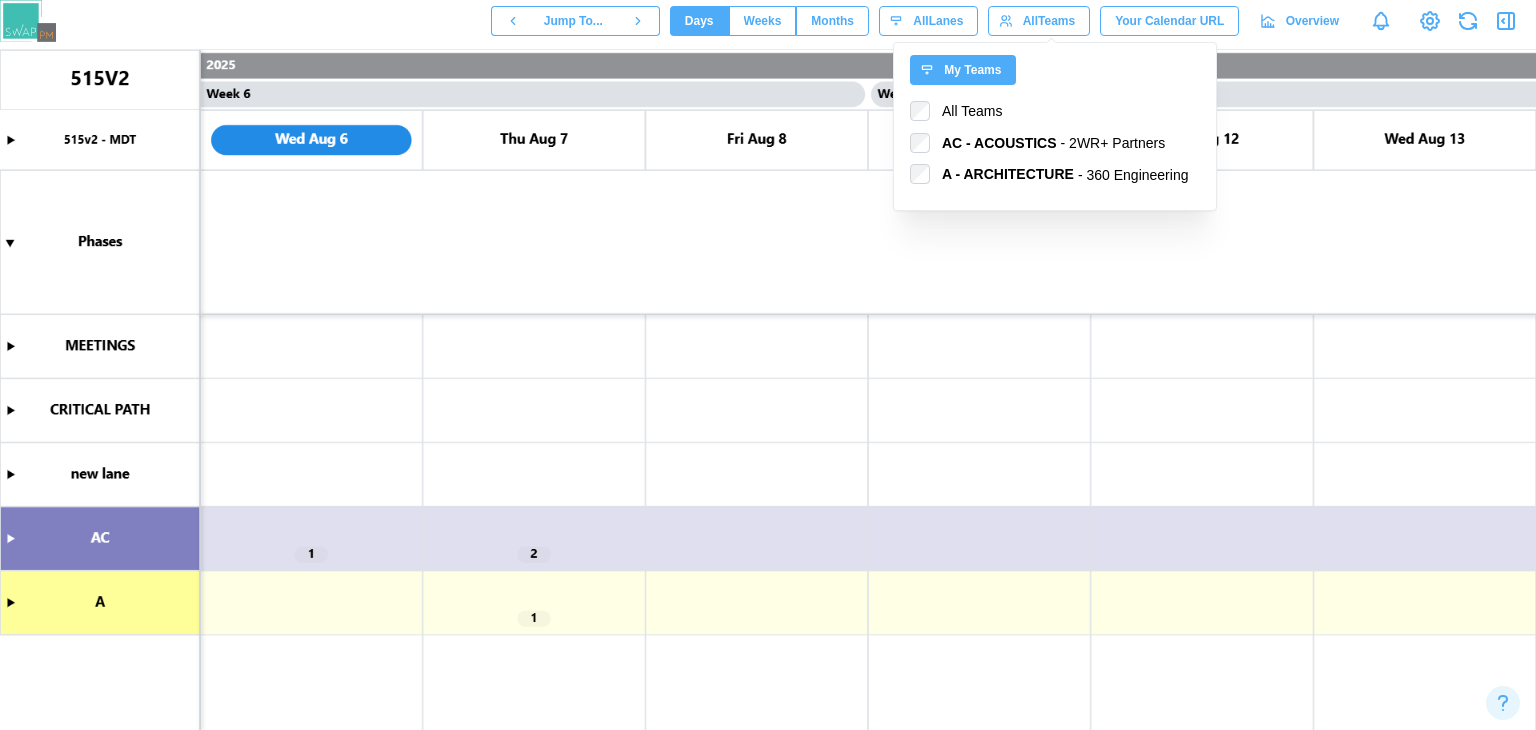type 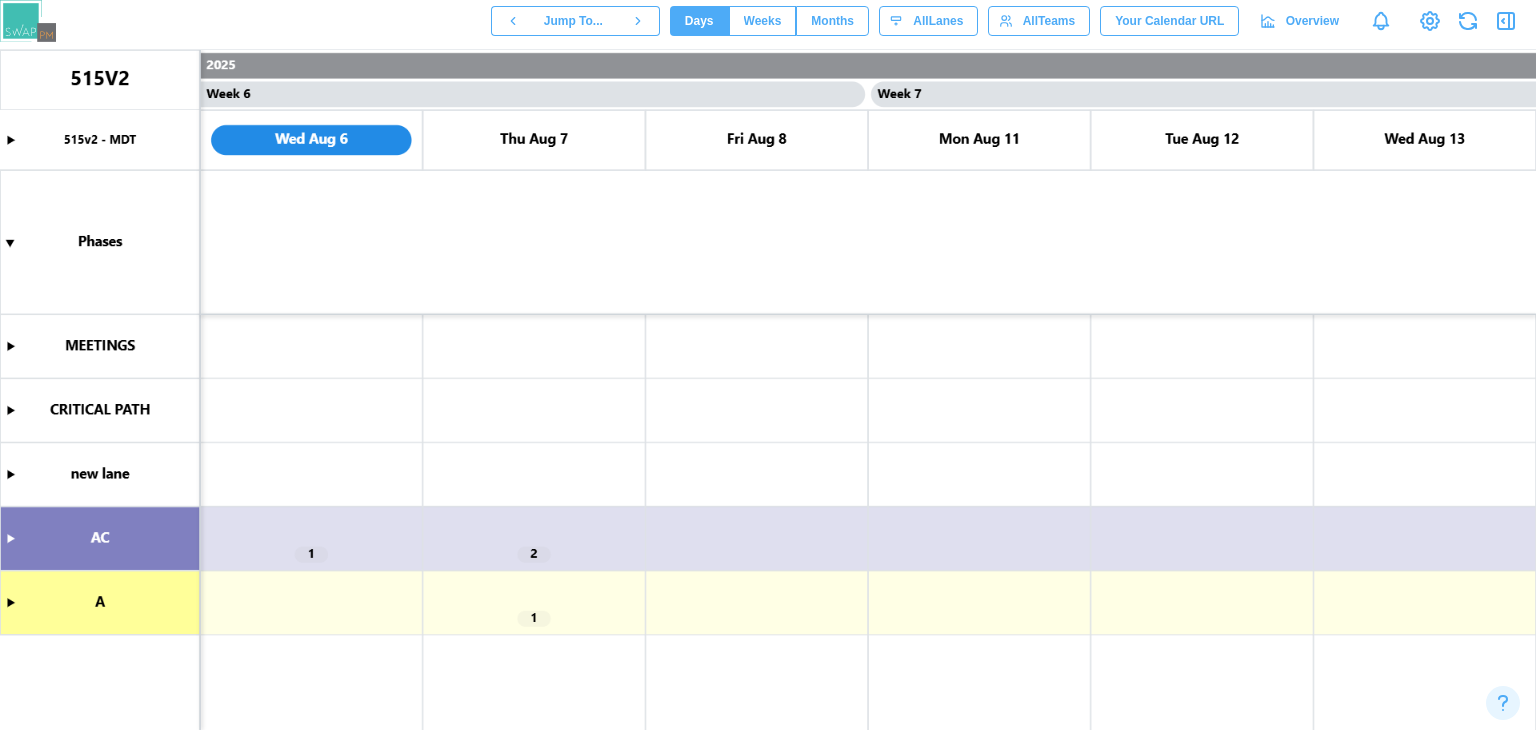click at bounding box center [768, 390] 